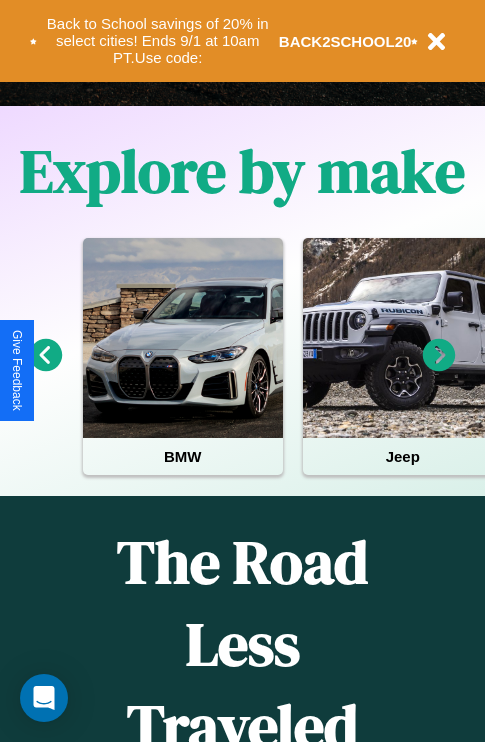 scroll, scrollTop: 0, scrollLeft: 0, axis: both 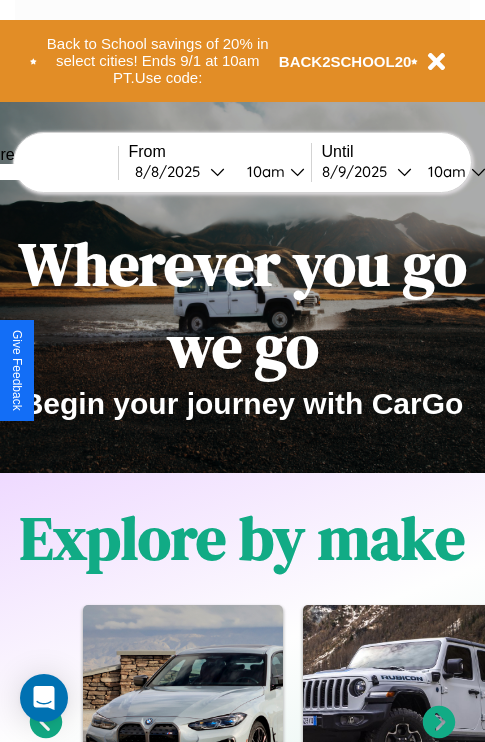 click at bounding box center [43, 172] 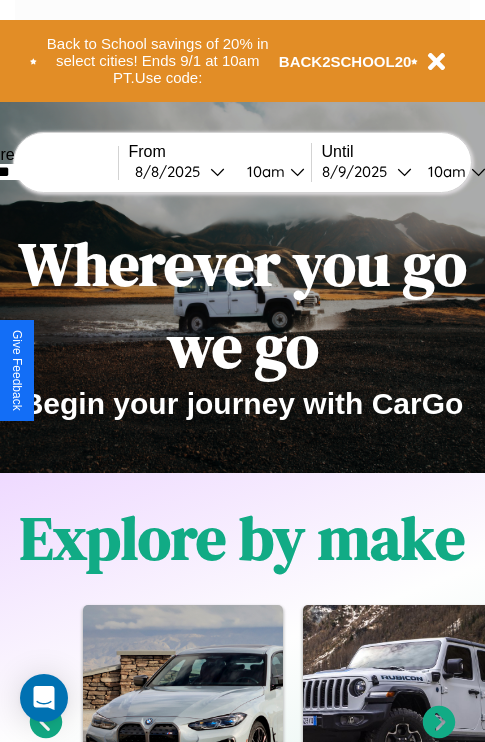 type on "*******" 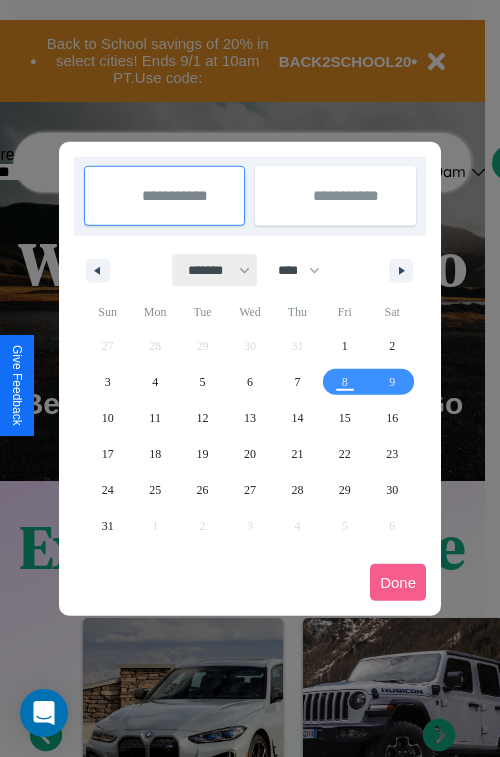 click on "******* ******** ***** ***** *** **** **** ****** ********* ******* ******** ********" at bounding box center [215, 270] 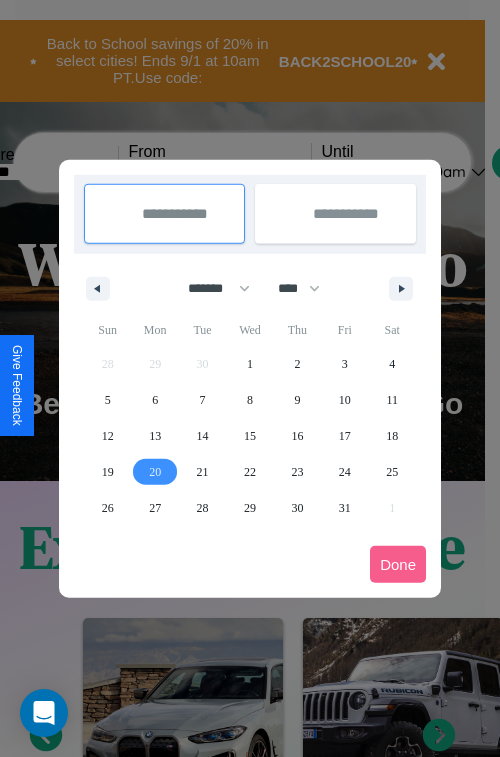 click on "20" at bounding box center [155, 472] 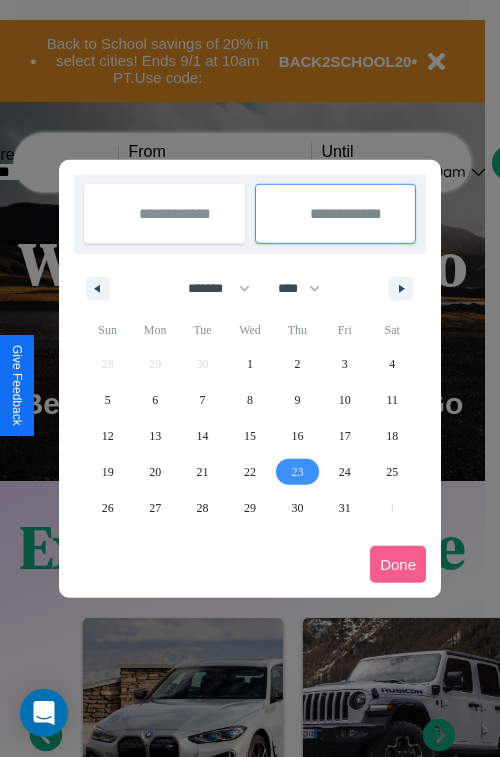 click on "23" at bounding box center [297, 472] 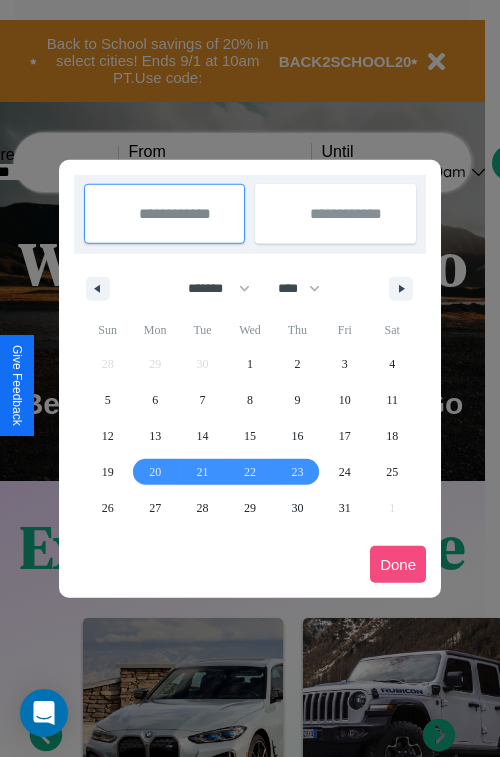 click on "Done" at bounding box center [398, 564] 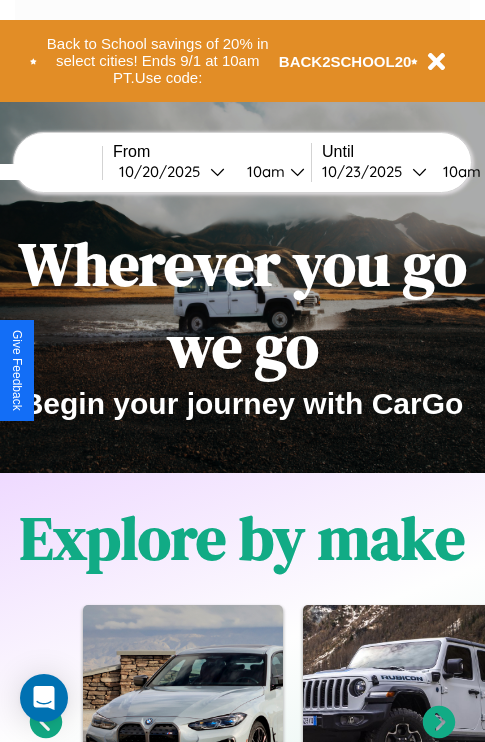 scroll, scrollTop: 0, scrollLeft: 83, axis: horizontal 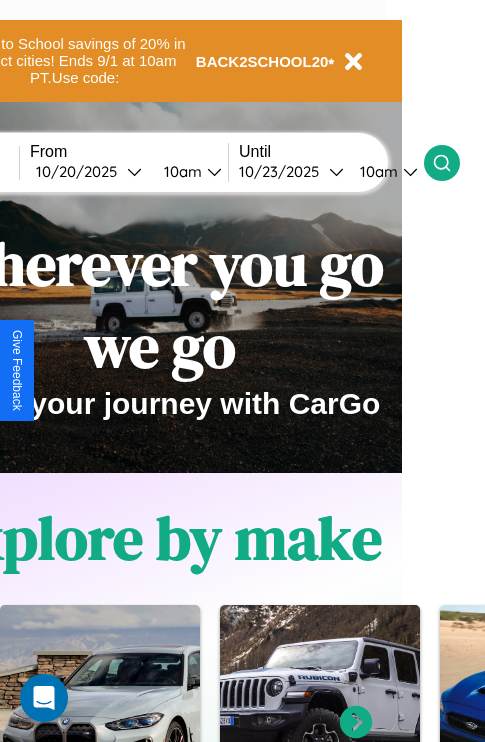click 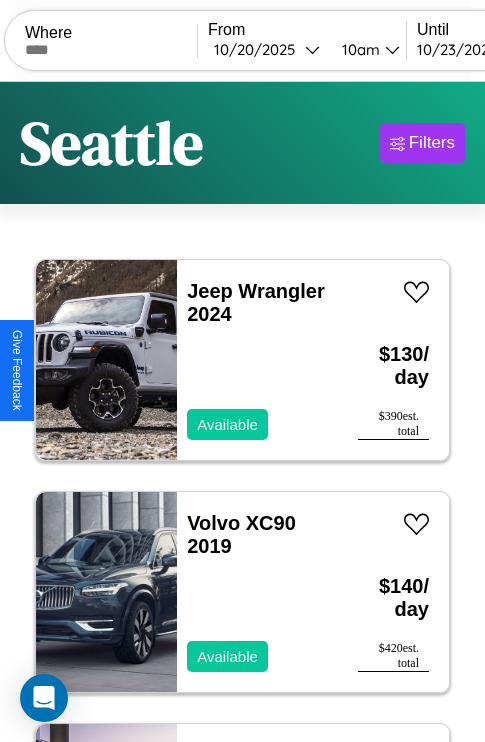 scroll, scrollTop: 95, scrollLeft: 0, axis: vertical 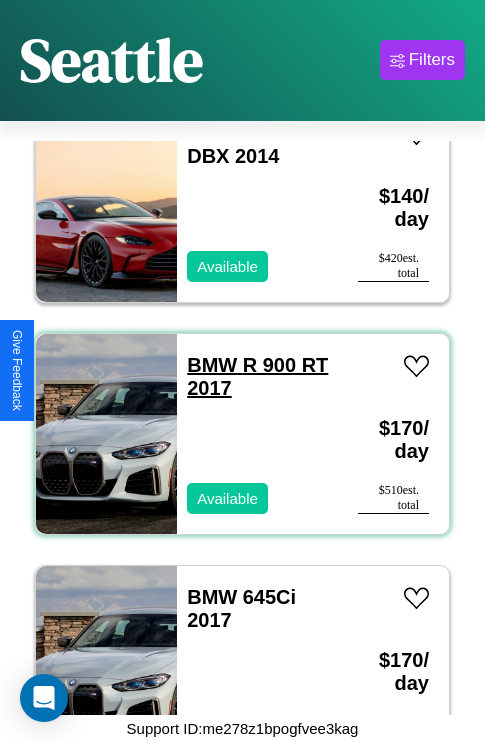 click on "BMW   R 900 RT   2017" at bounding box center (257, 376) 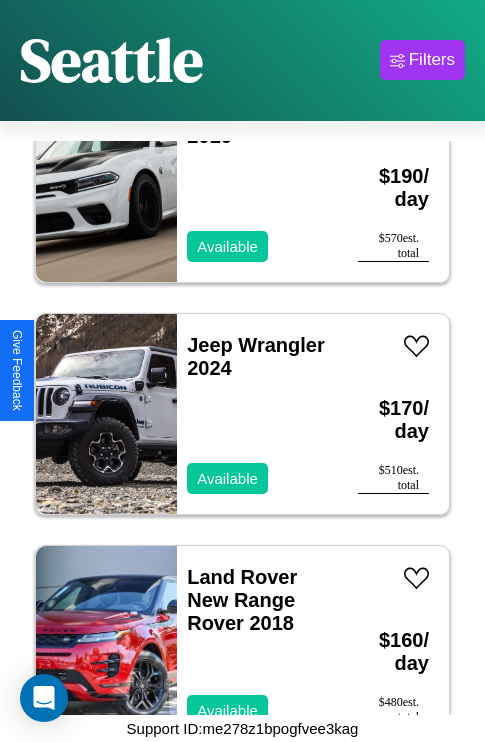 scroll, scrollTop: 1467, scrollLeft: 0, axis: vertical 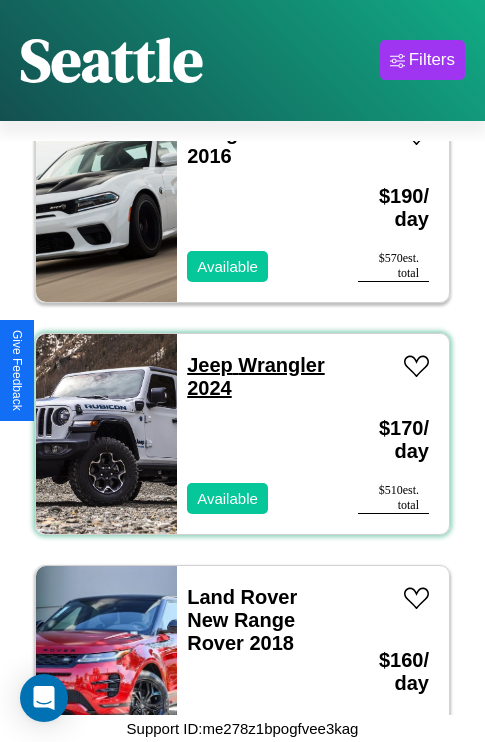 click on "Jeep   Wrangler   2024" at bounding box center (255, 376) 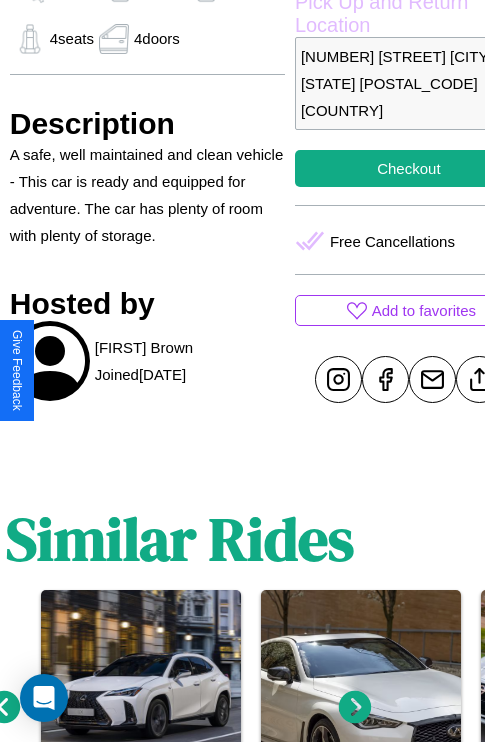 scroll, scrollTop: 628, scrollLeft: 64, axis: both 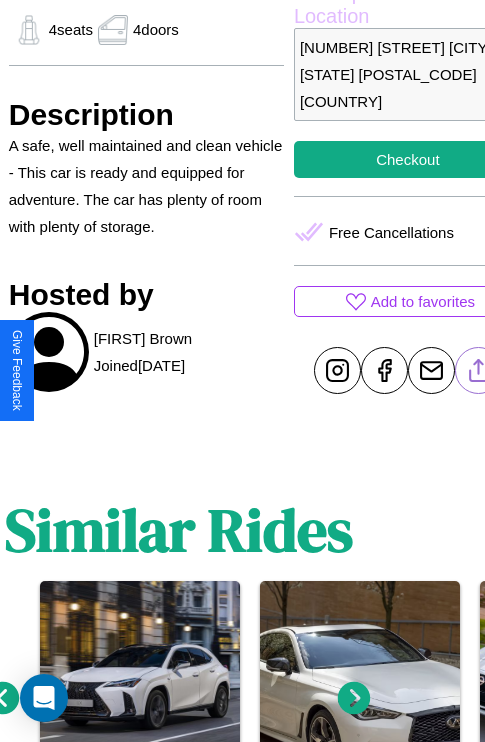 click 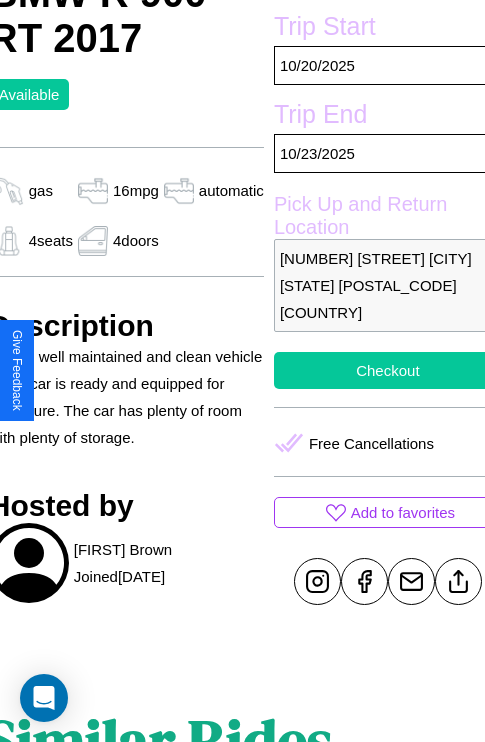 click on "Checkout" at bounding box center [388, 370] 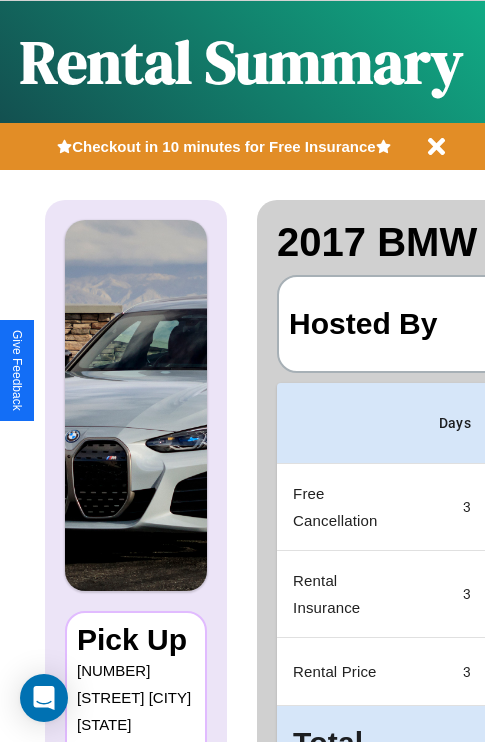 scroll, scrollTop: 0, scrollLeft: 387, axis: horizontal 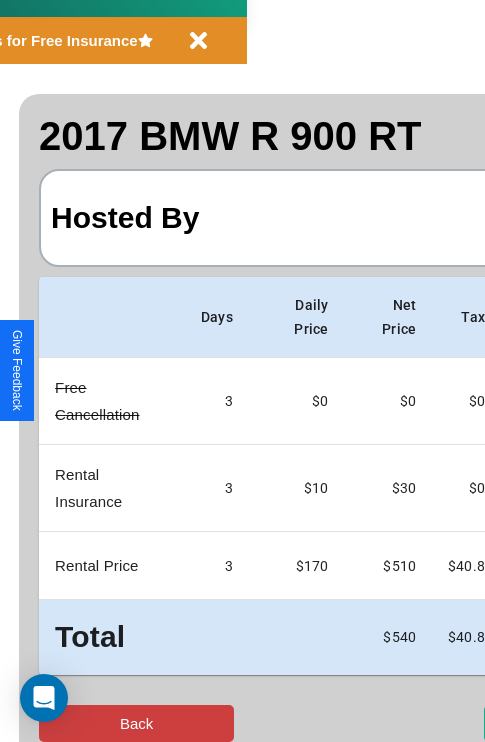 click on "Back" at bounding box center [136, 723] 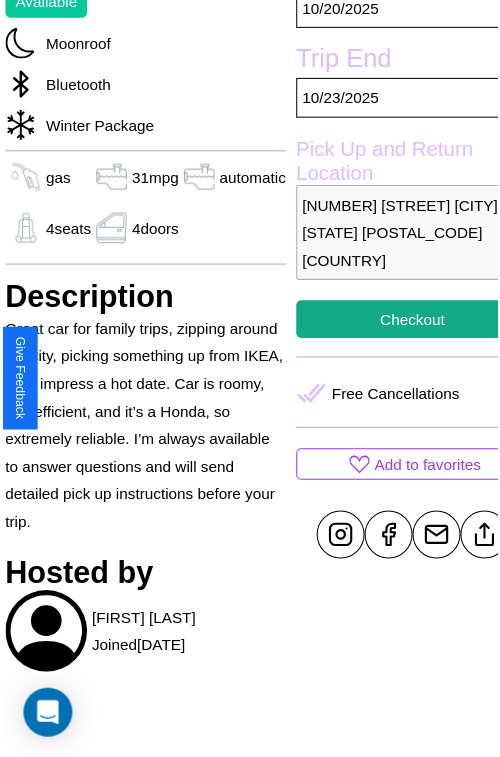 scroll, scrollTop: 546, scrollLeft: 84, axis: both 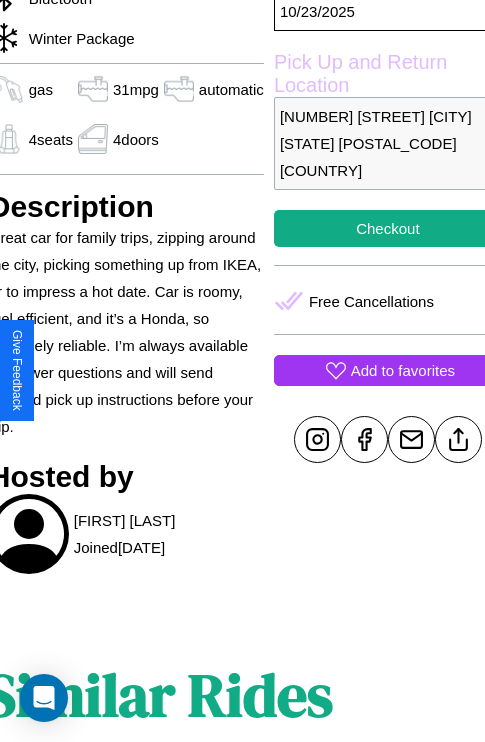 click on "Add to favorites" at bounding box center (403, 370) 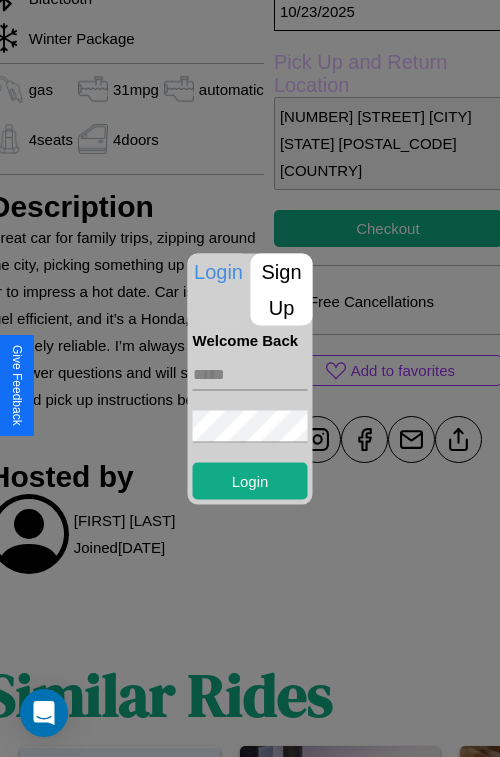 click on "Sign Up" at bounding box center (282, 289) 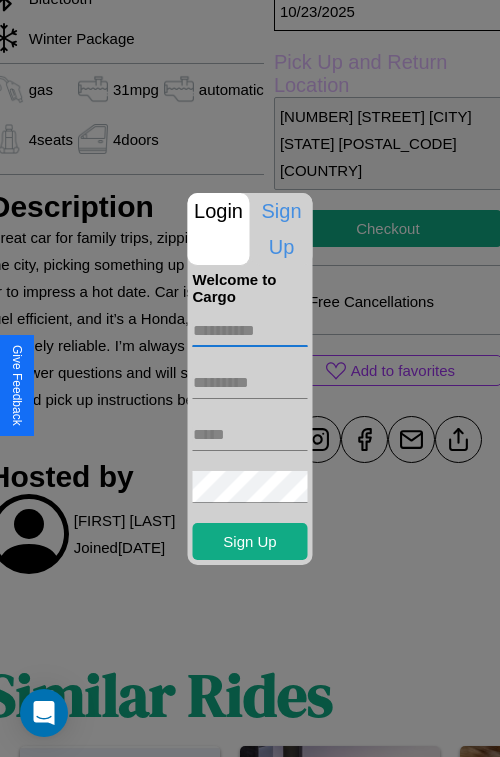 click at bounding box center (250, 331) 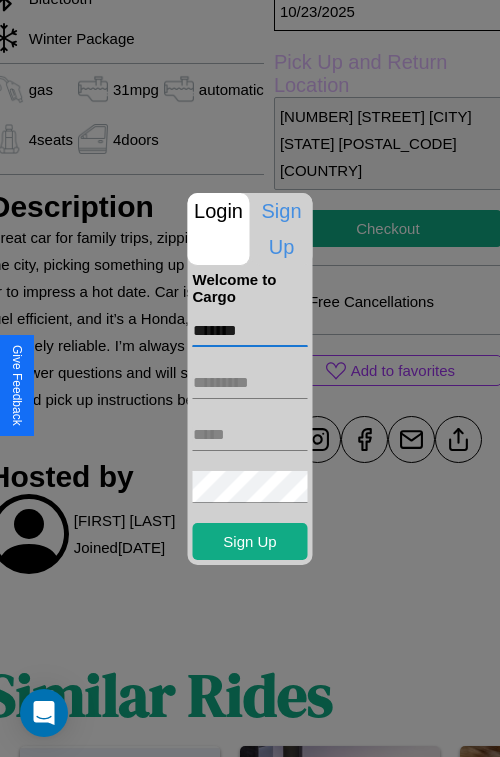 type on "*******" 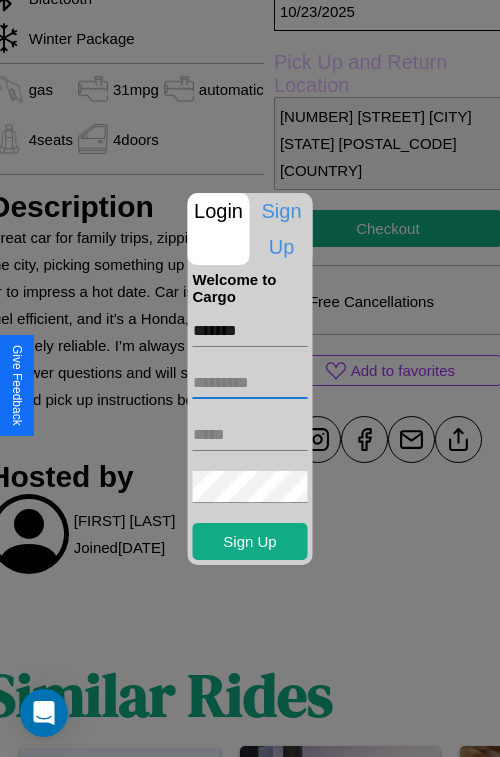 click at bounding box center [250, 383] 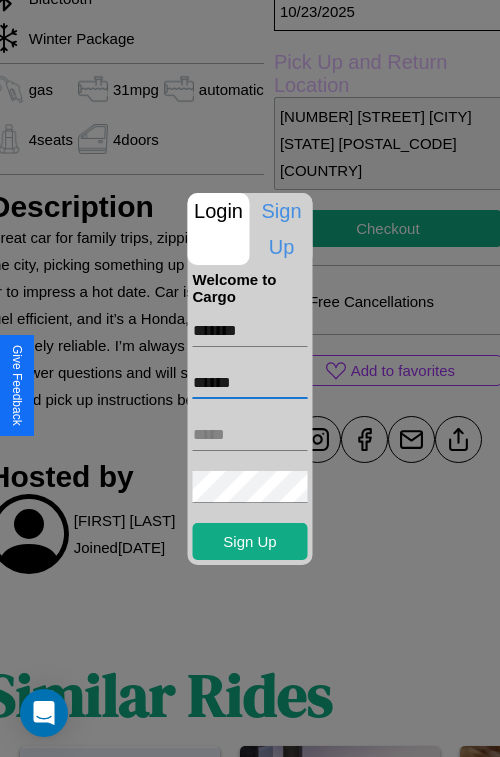 type on "******" 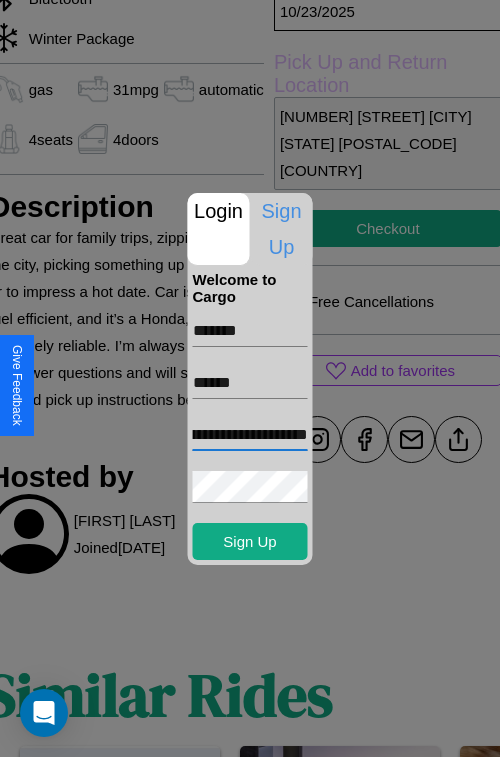 scroll, scrollTop: 0, scrollLeft: 84, axis: horizontal 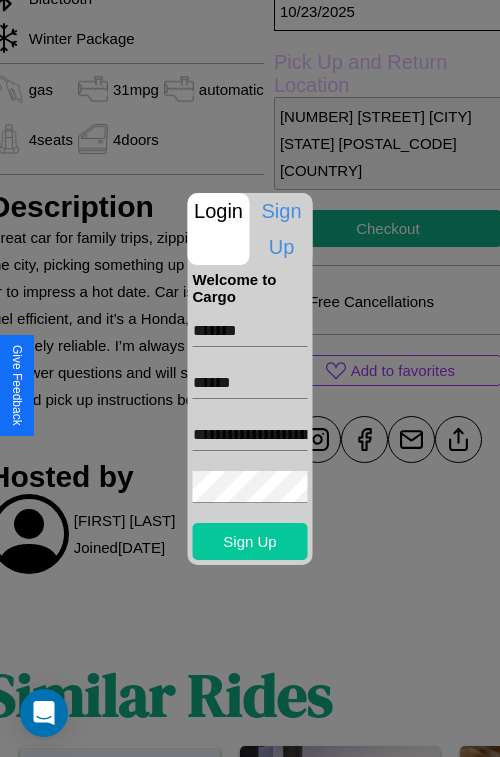 click on "Sign Up" at bounding box center (250, 541) 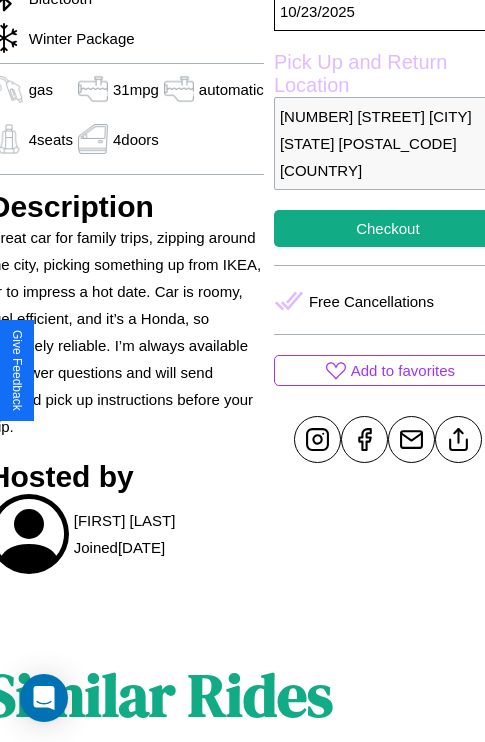 scroll, scrollTop: 546, scrollLeft: 84, axis: both 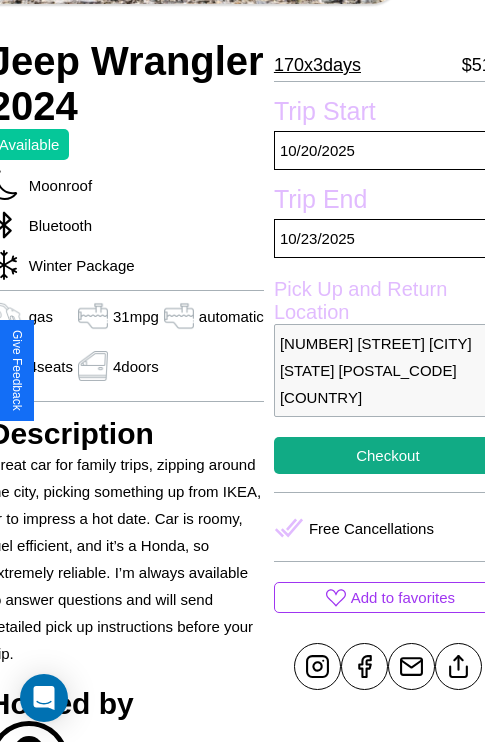 click on "8908 Maple Street  Seattle Washington 41353 United States" at bounding box center (388, 370) 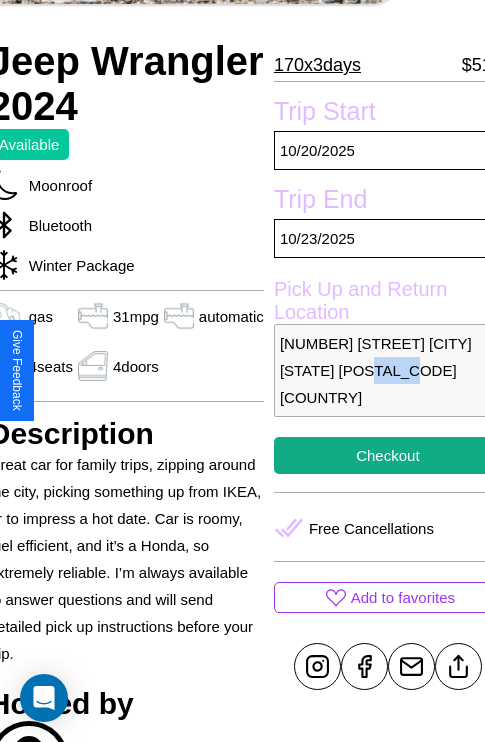 click on "8908 Maple Street  Seattle Washington 41353 United States" at bounding box center [388, 370] 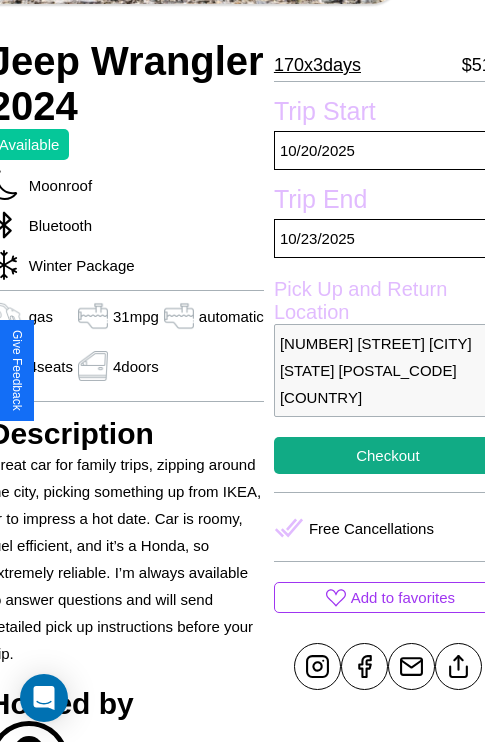 click on "8908 Maple Street  Seattle Washington 41353 United States" at bounding box center (388, 370) 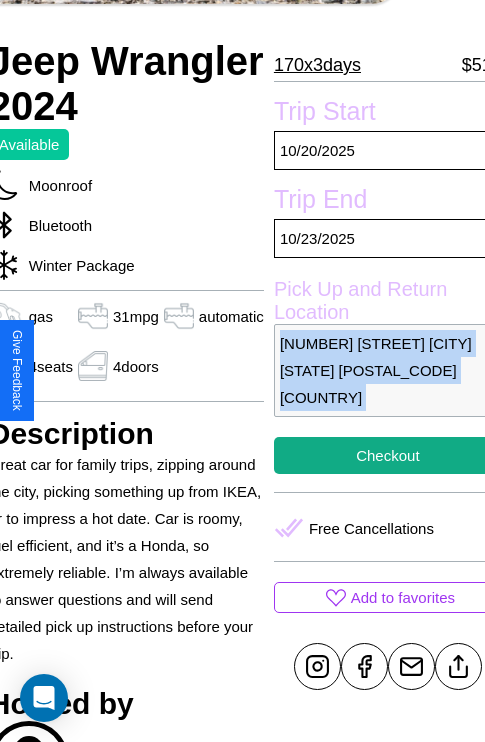 click on "8908 Maple Street  Seattle Washington 41353 United States" at bounding box center (388, 370) 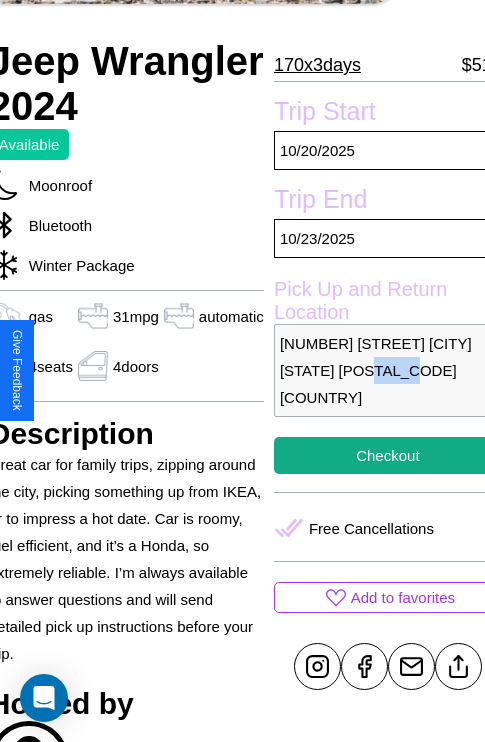 click on "8908 Maple Street  Seattle Washington 41353 United States" at bounding box center [388, 370] 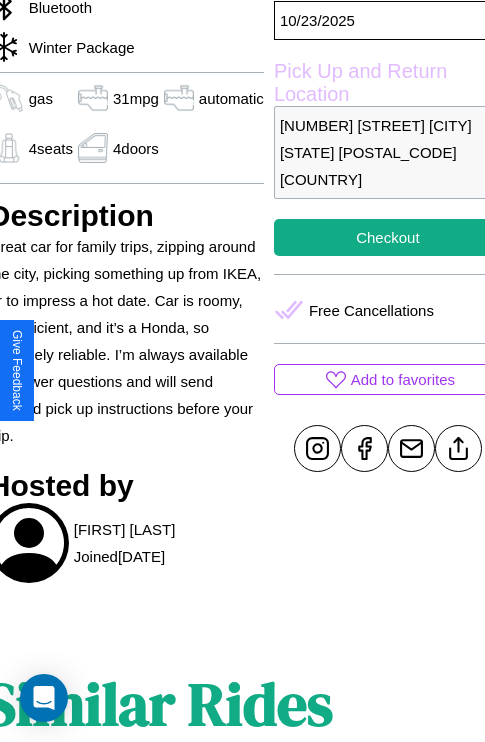 scroll, scrollTop: 546, scrollLeft: 84, axis: both 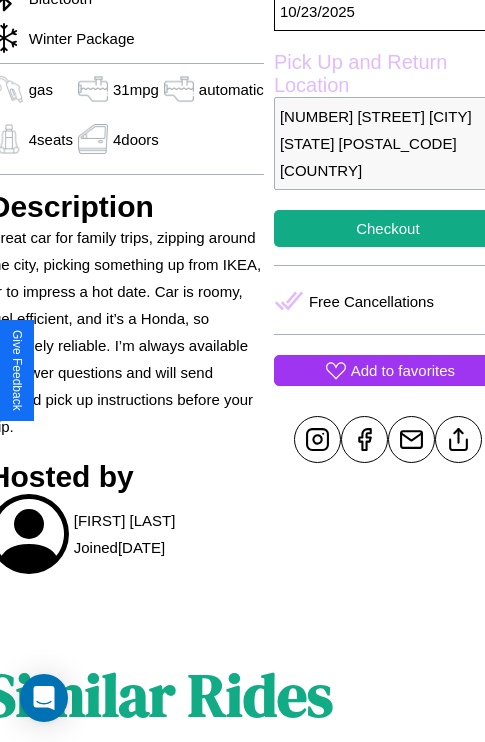 click on "Add to favorites" at bounding box center [403, 370] 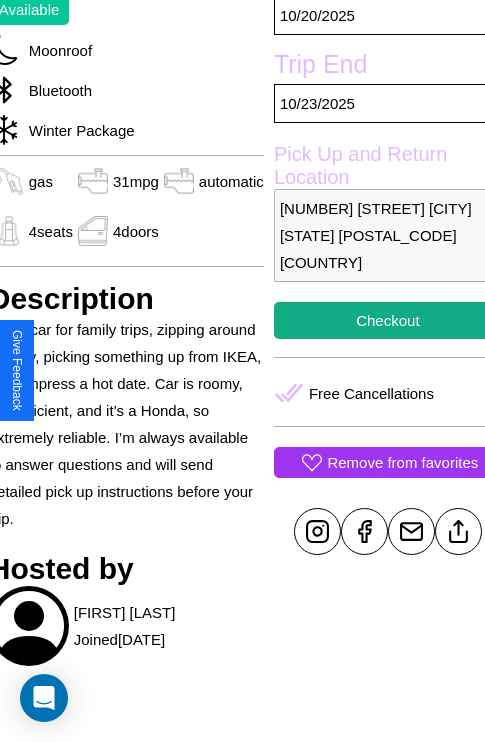 scroll, scrollTop: 404, scrollLeft: 84, axis: both 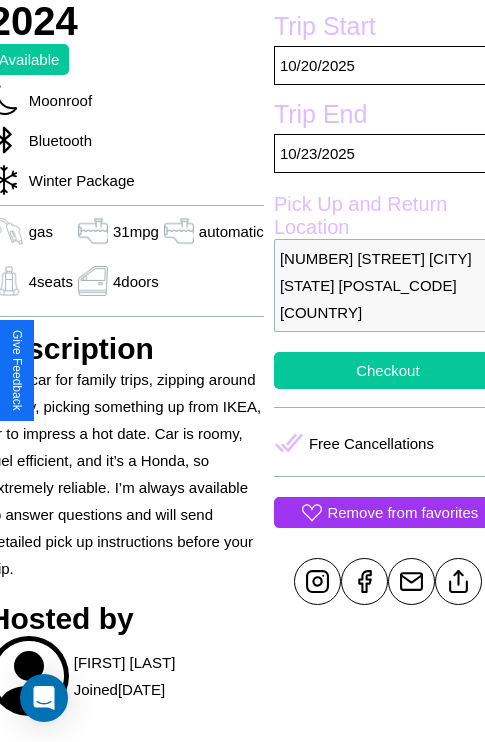 click on "Checkout" at bounding box center (388, 370) 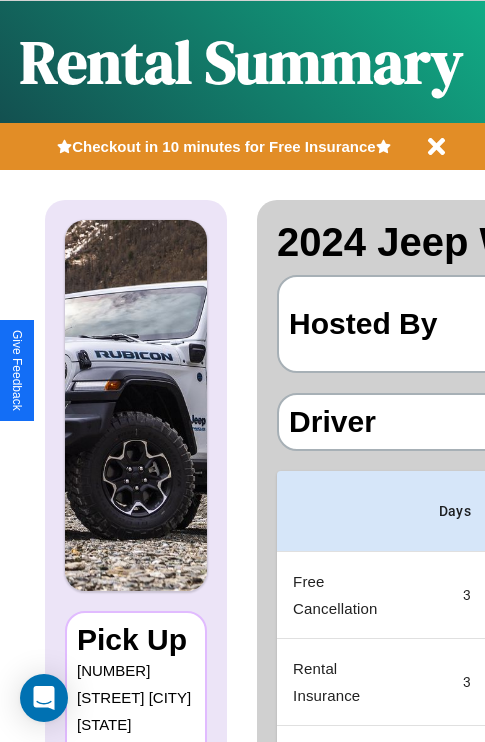 scroll, scrollTop: 0, scrollLeft: 387, axis: horizontal 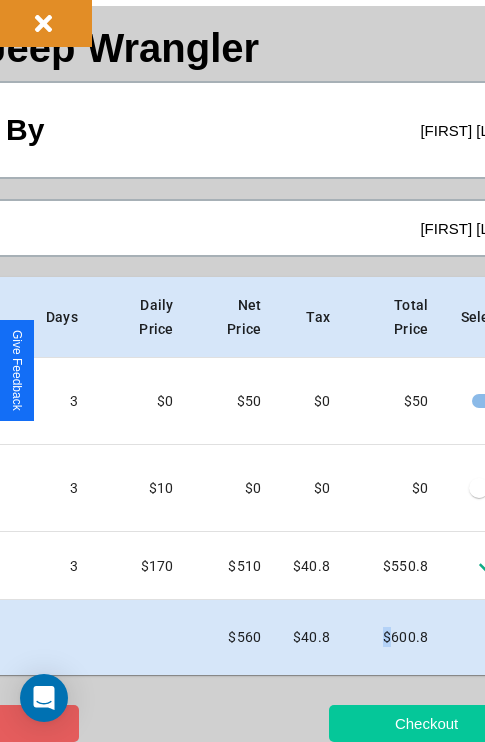 click on "Checkout" at bounding box center (426, 723) 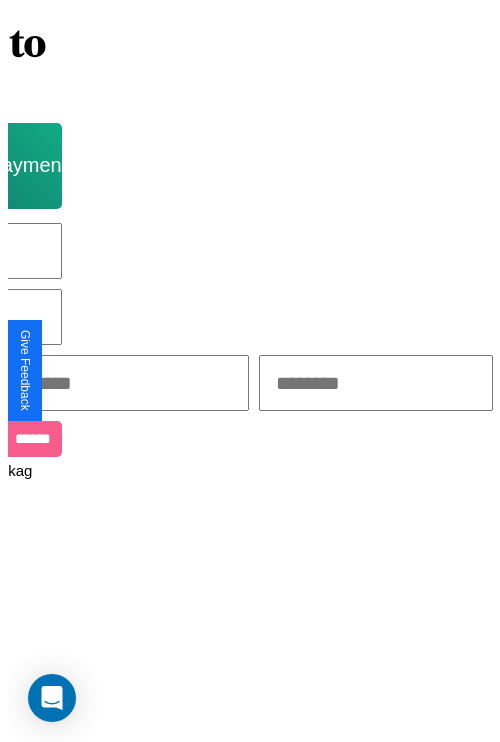 scroll, scrollTop: 0, scrollLeft: 0, axis: both 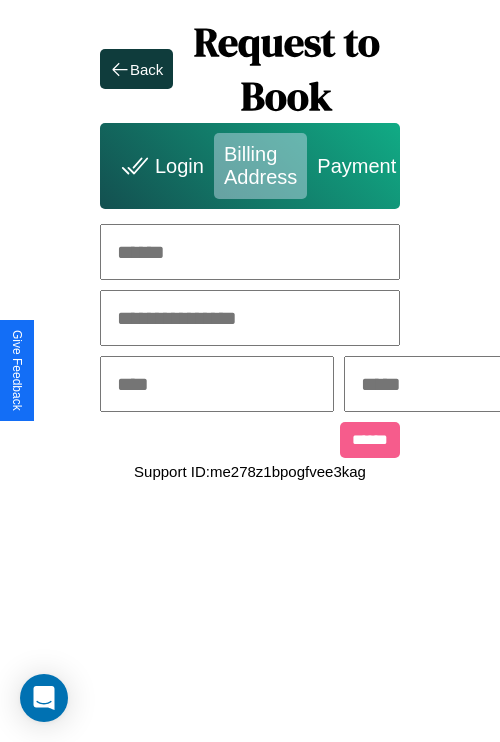 click at bounding box center [250, 252] 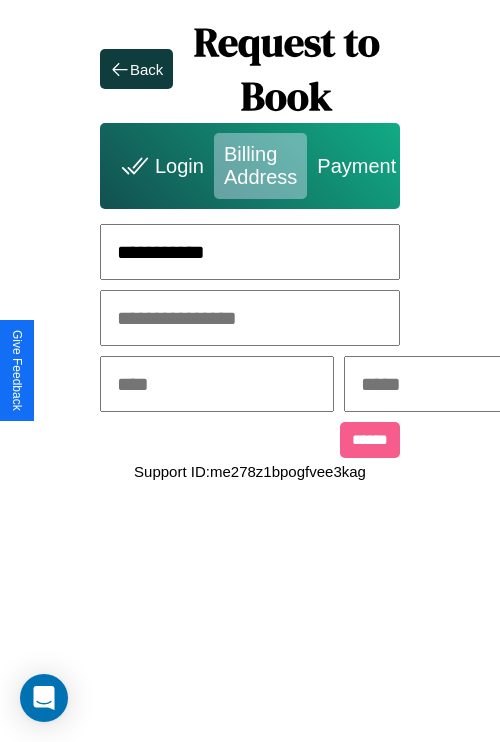type on "**********" 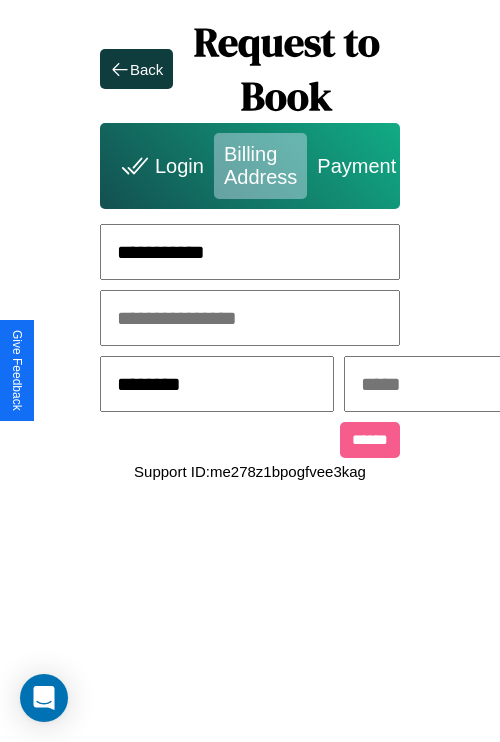 type on "********" 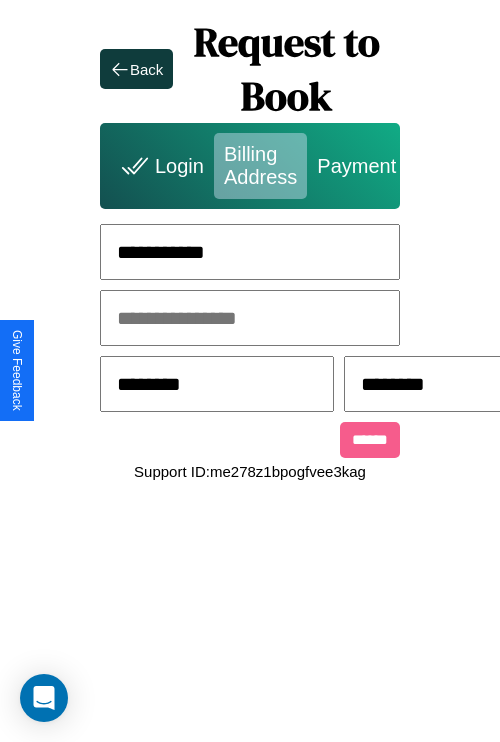scroll, scrollTop: 0, scrollLeft: 517, axis: horizontal 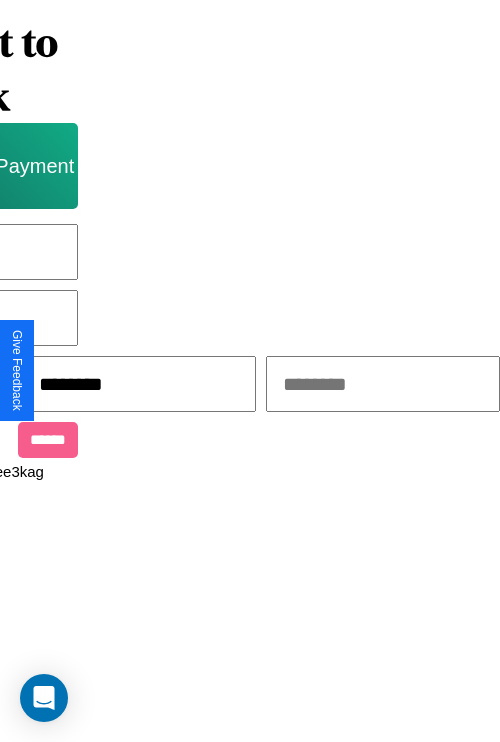 type on "********" 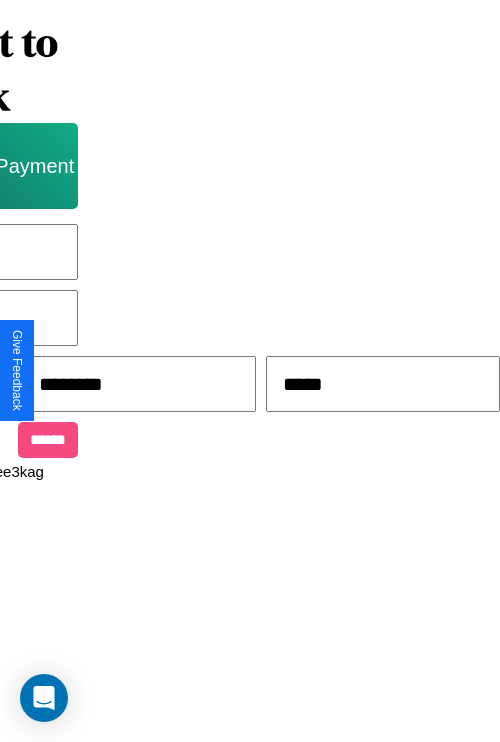 type on "*****" 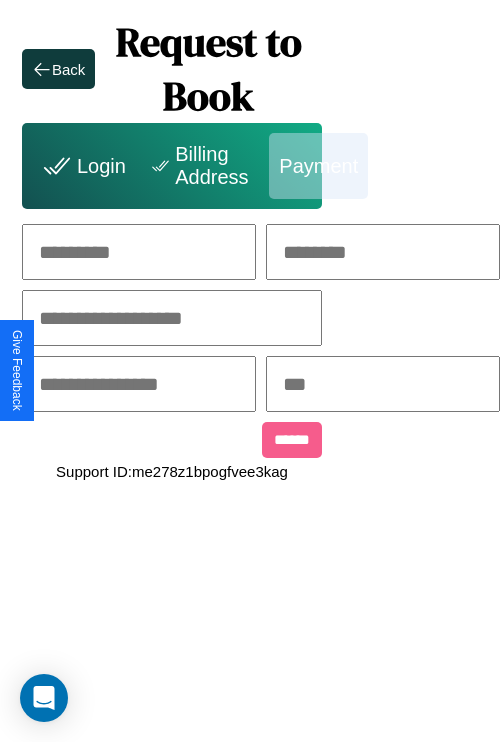 scroll, scrollTop: 0, scrollLeft: 208, axis: horizontal 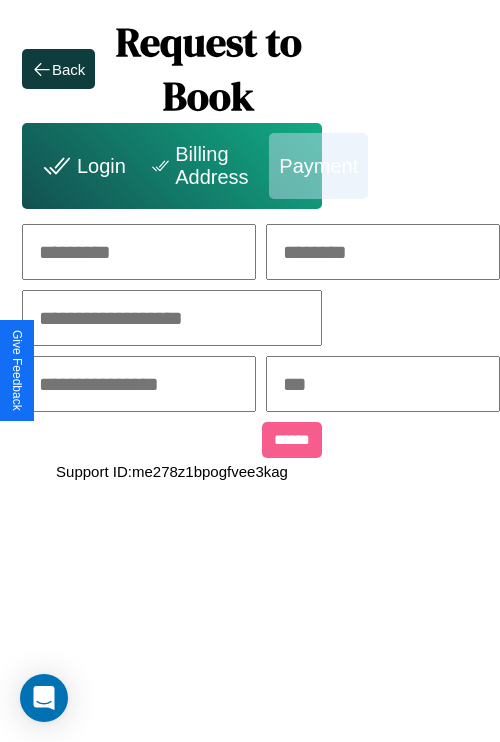 click at bounding box center (139, 252) 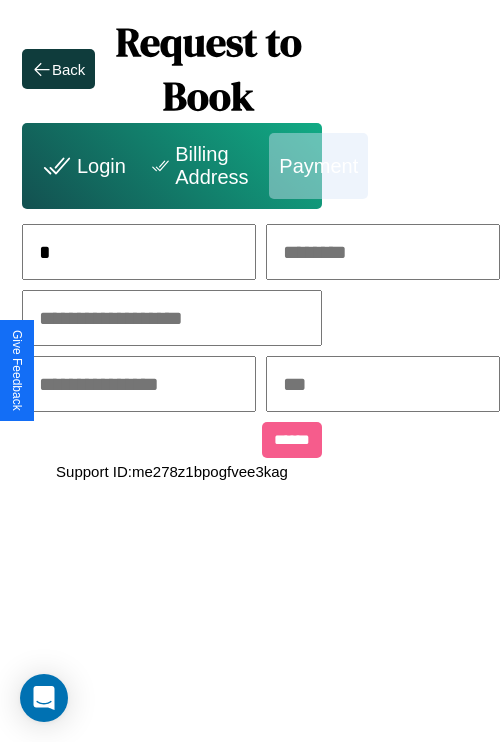 scroll, scrollTop: 0, scrollLeft: 131, axis: horizontal 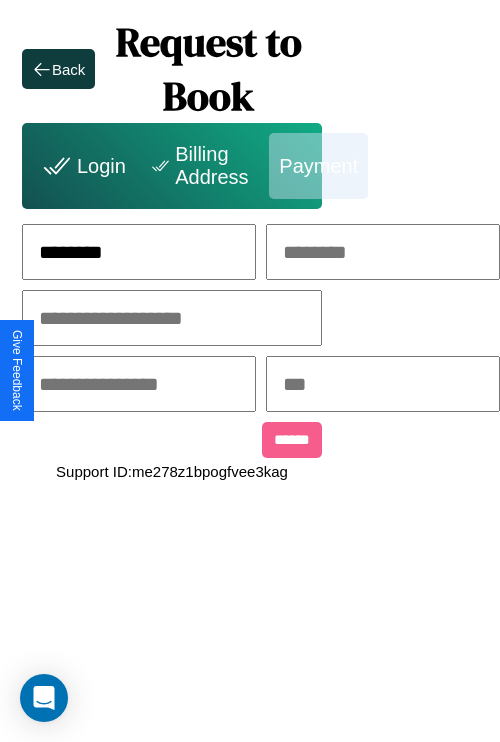 type on "********" 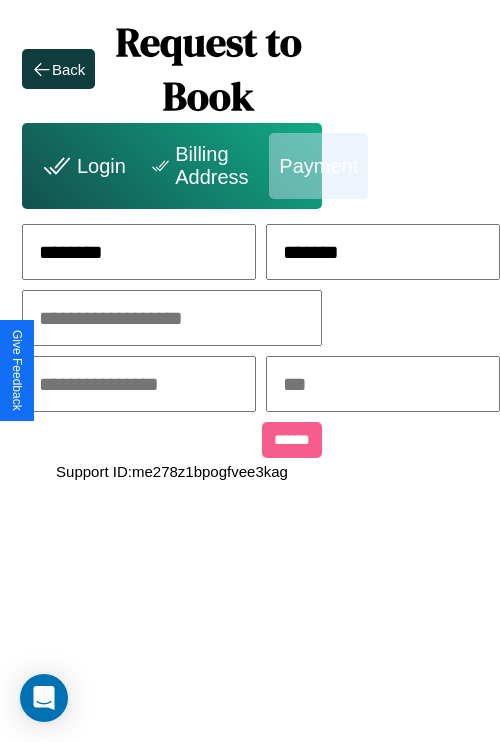 type on "*******" 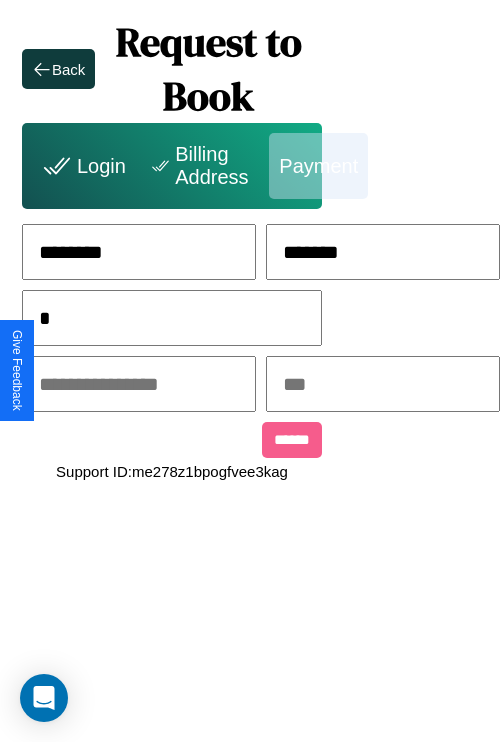 scroll, scrollTop: 0, scrollLeft: 128, axis: horizontal 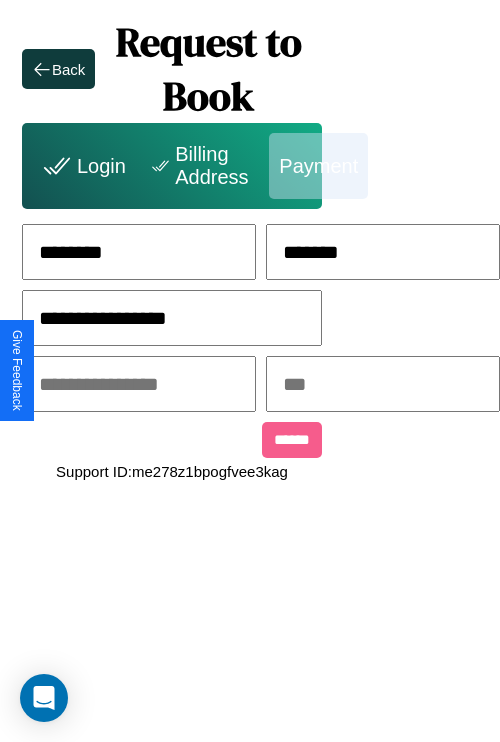 type on "**********" 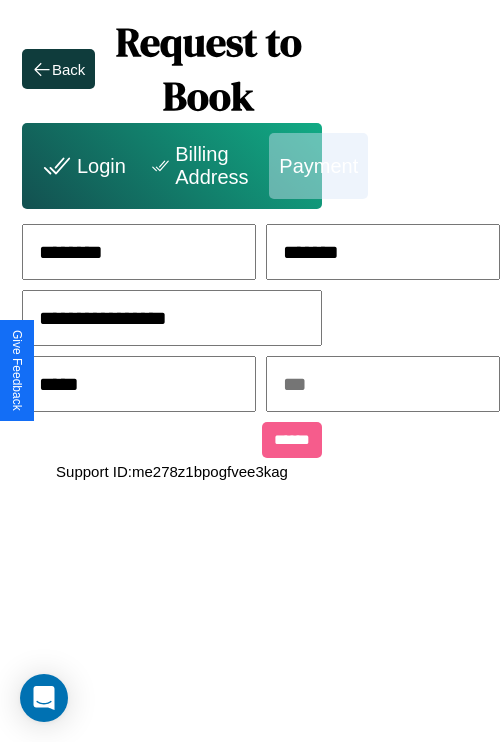 type on "*****" 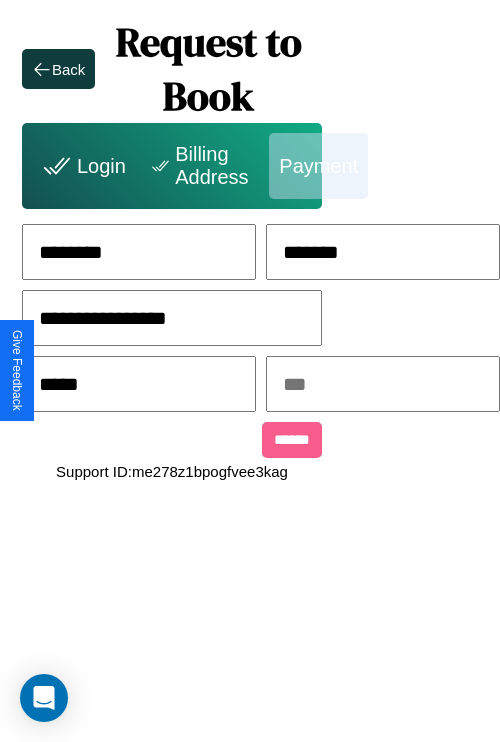 click at bounding box center [383, 384] 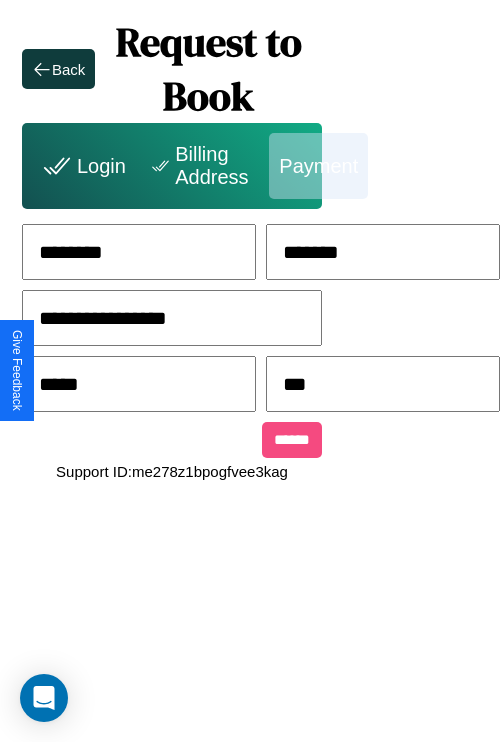 type on "***" 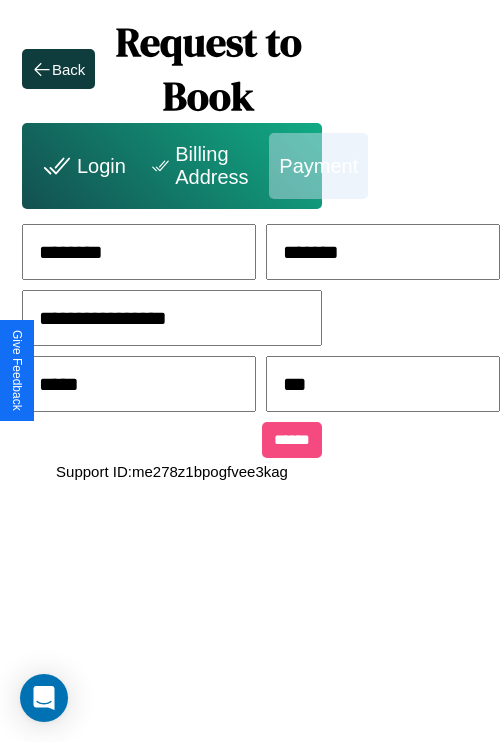 click on "******" at bounding box center (292, 440) 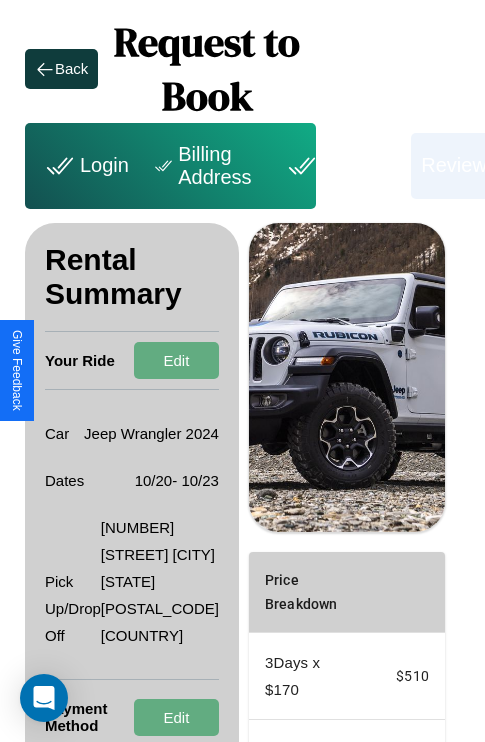 scroll, scrollTop: 328, scrollLeft: 72, axis: both 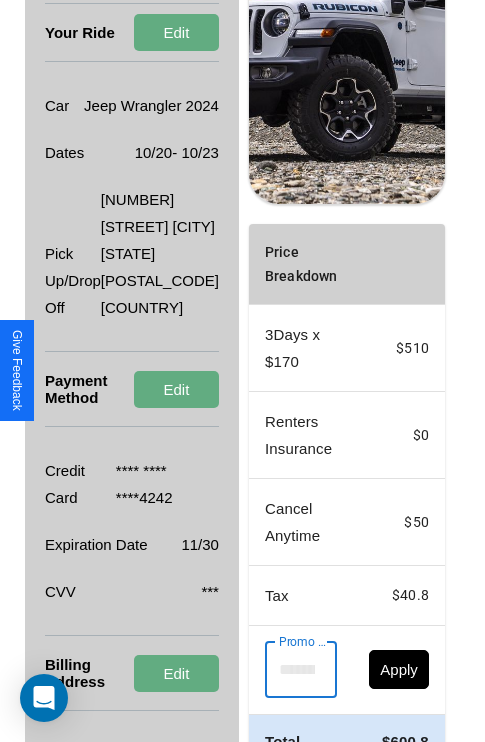 click on "Promo Code" at bounding box center (290, 670) 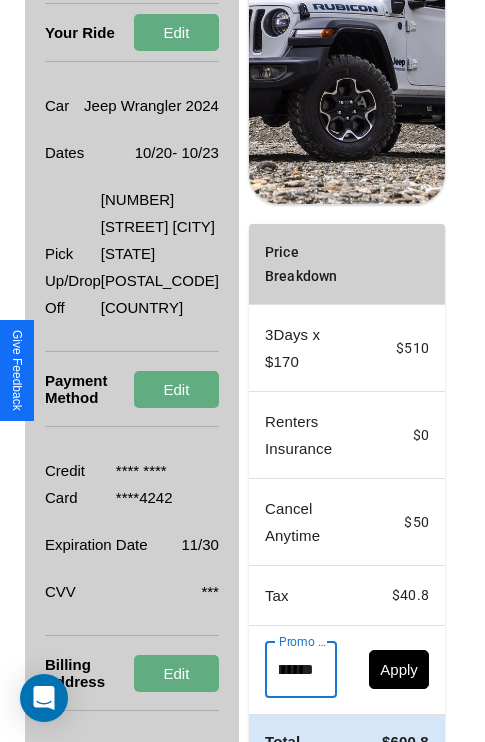 scroll, scrollTop: 0, scrollLeft: 71, axis: horizontal 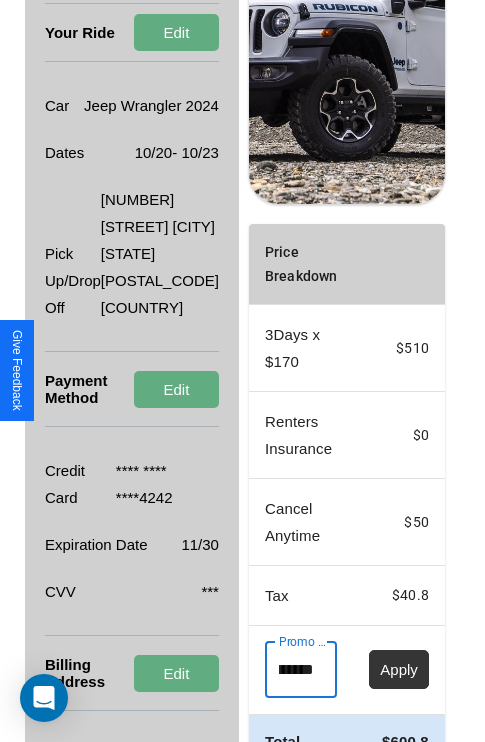 type on "**********" 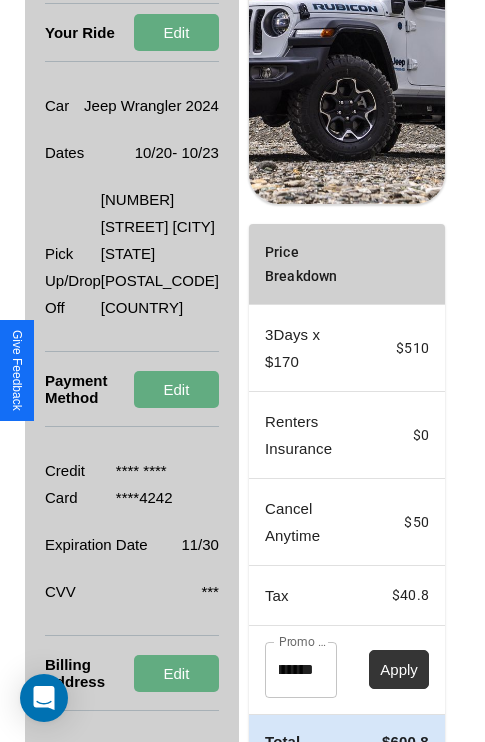scroll, scrollTop: 0, scrollLeft: 0, axis: both 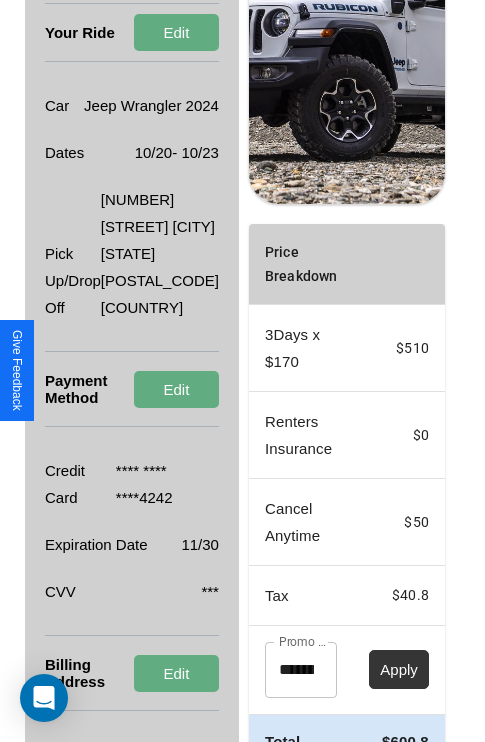 click on "Apply" at bounding box center [399, 669] 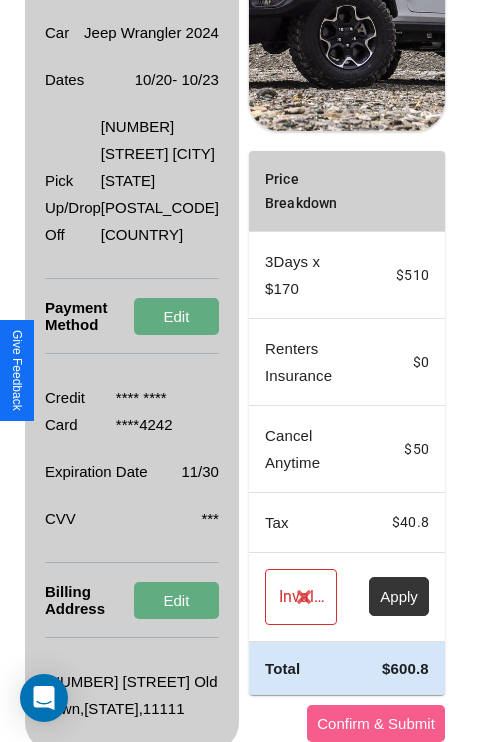 scroll, scrollTop: 482, scrollLeft: 72, axis: both 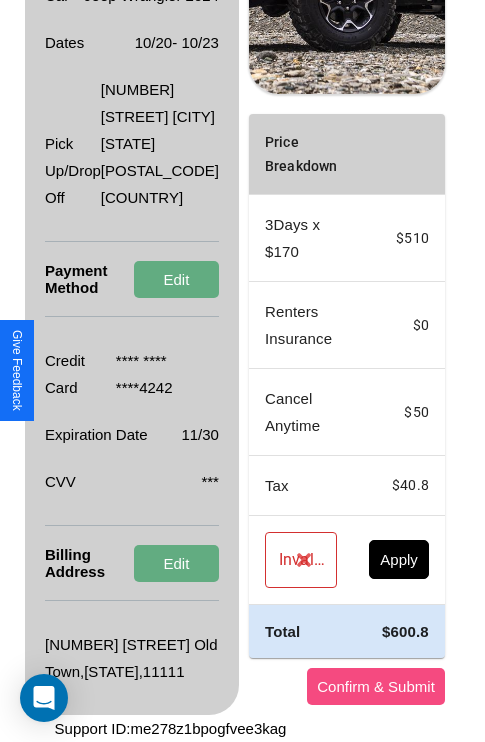 click on "Confirm & Submit" at bounding box center (376, 686) 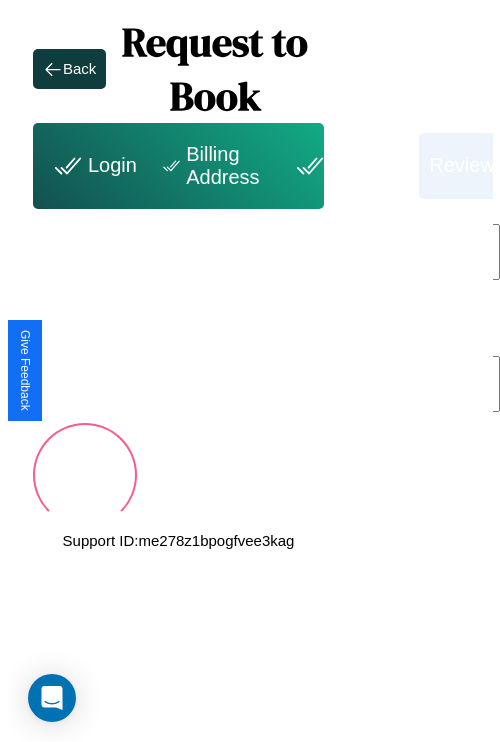 scroll, scrollTop: 0, scrollLeft: 72, axis: horizontal 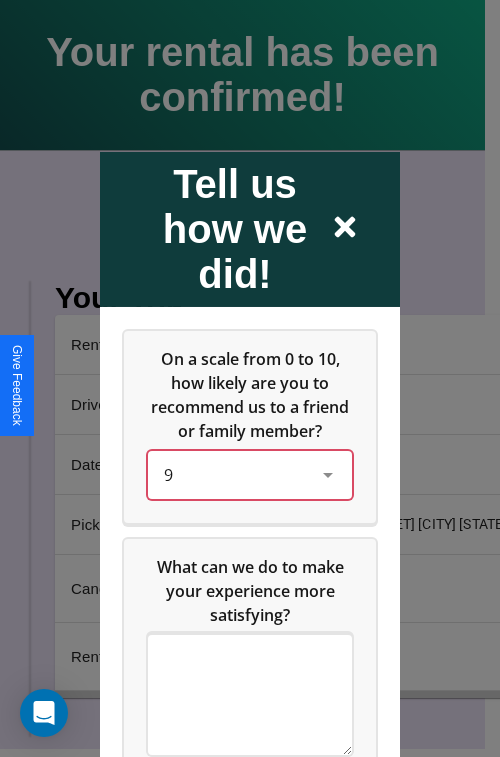 click on "9" at bounding box center [234, 474] 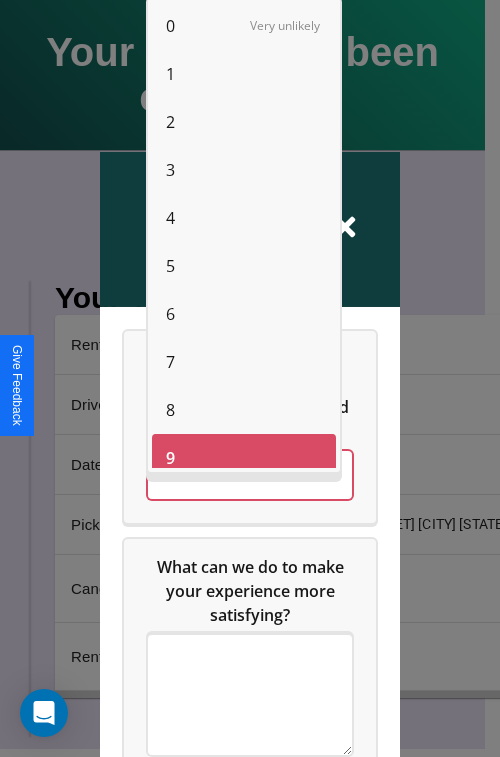 scroll, scrollTop: 14, scrollLeft: 0, axis: vertical 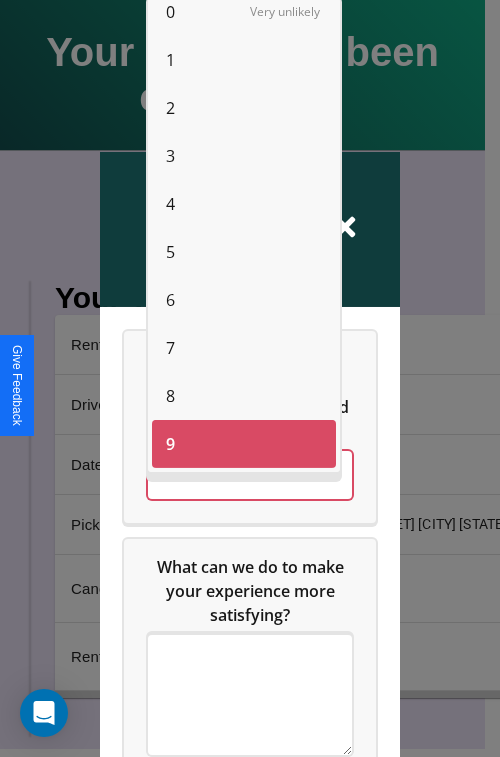 click on "4" at bounding box center (170, 204) 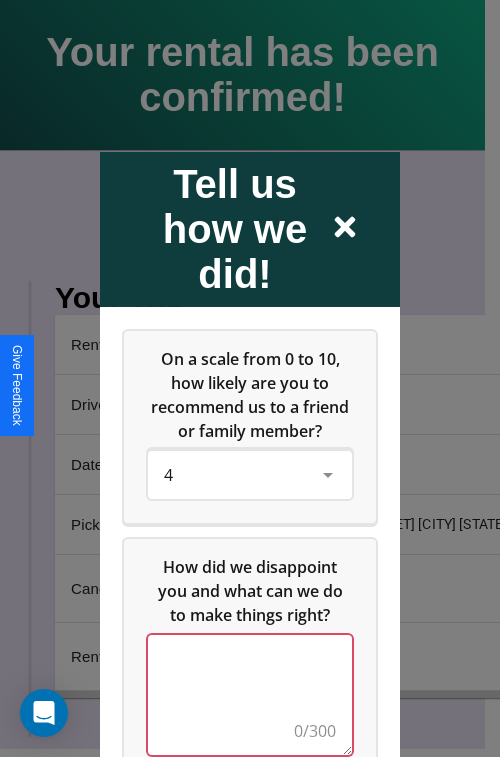 click at bounding box center (250, 694) 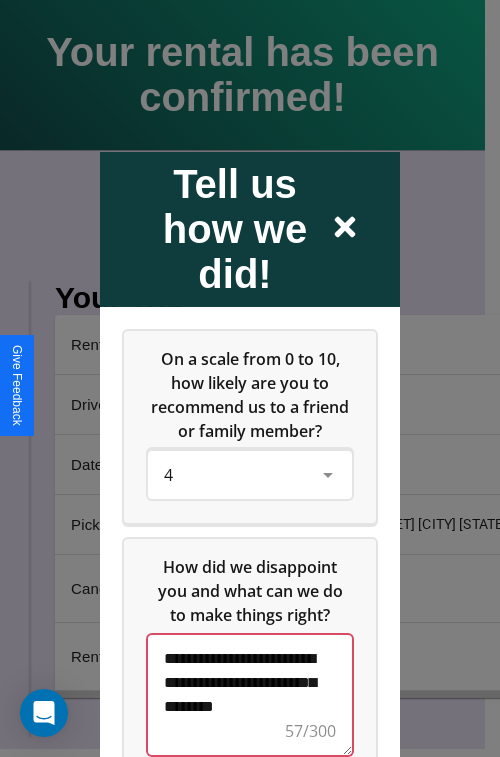 scroll, scrollTop: 5, scrollLeft: 0, axis: vertical 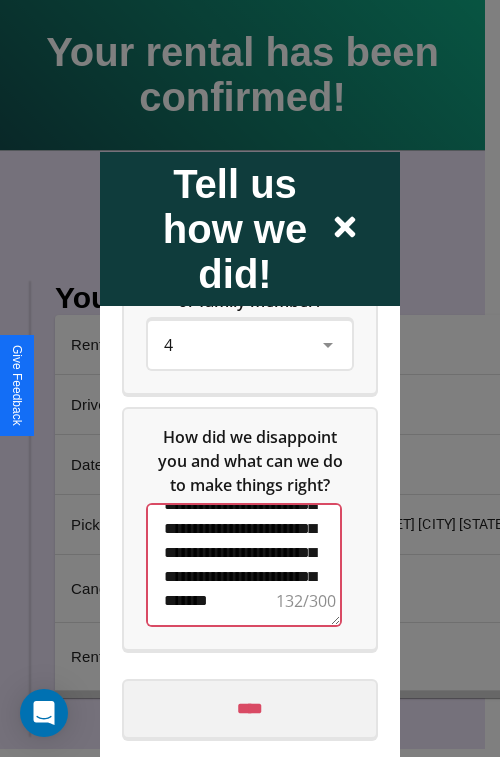 type on "**********" 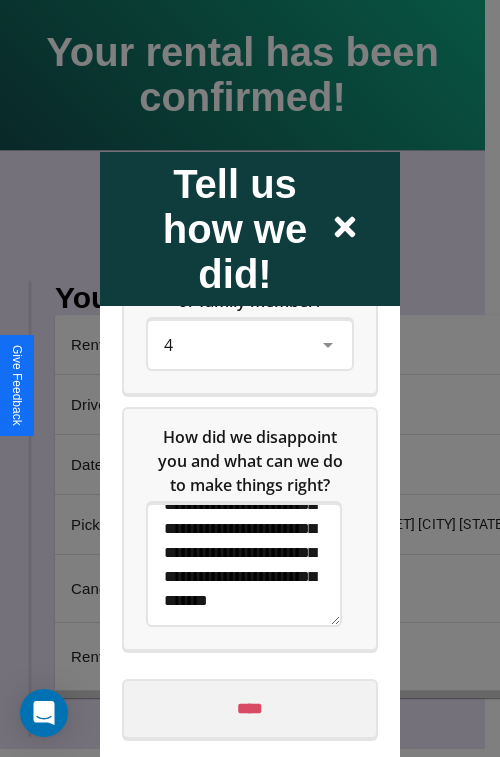 click on "****" at bounding box center (250, 708) 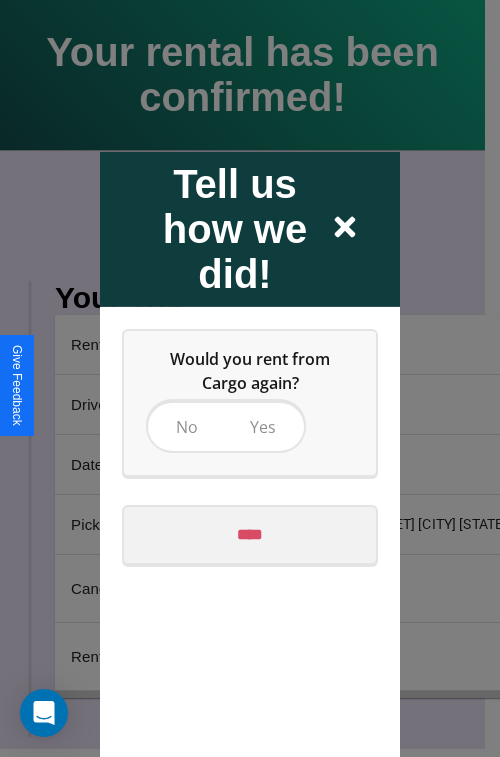 scroll, scrollTop: 0, scrollLeft: 0, axis: both 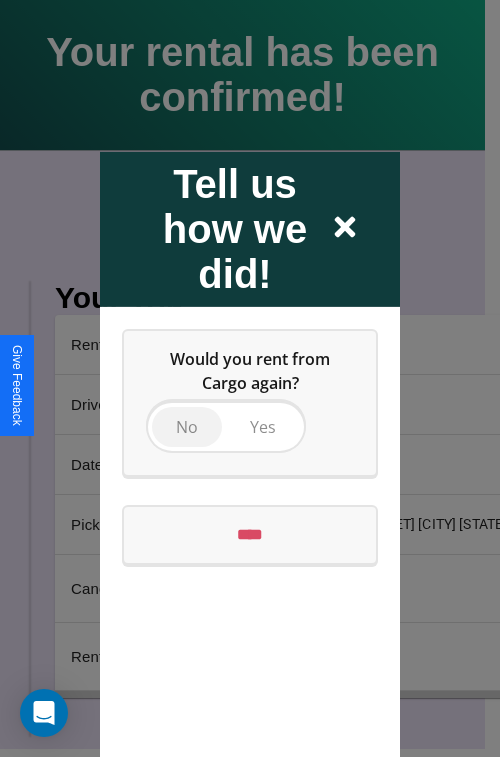 click on "No" at bounding box center (187, 426) 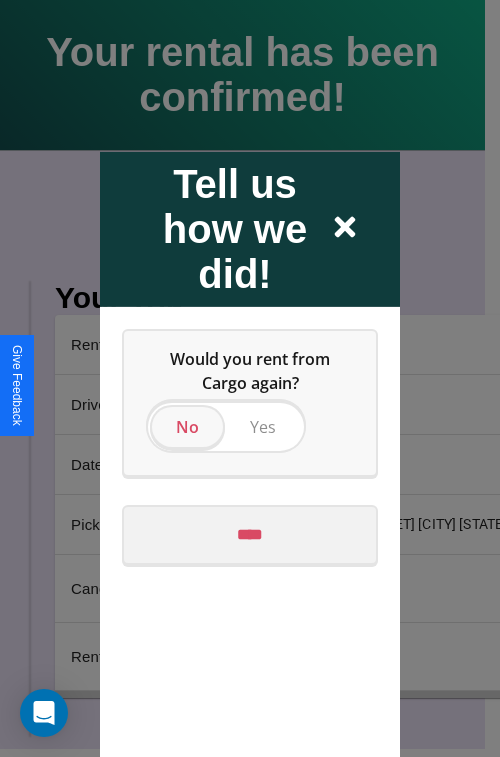 click on "****" at bounding box center (250, 534) 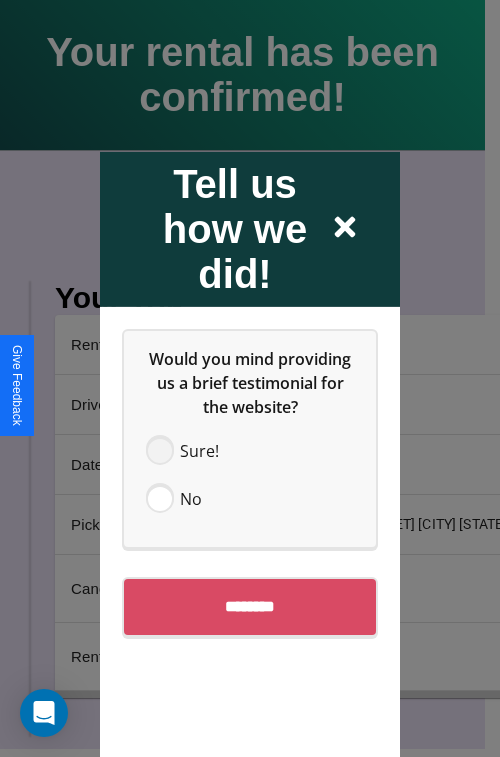 click at bounding box center (160, 450) 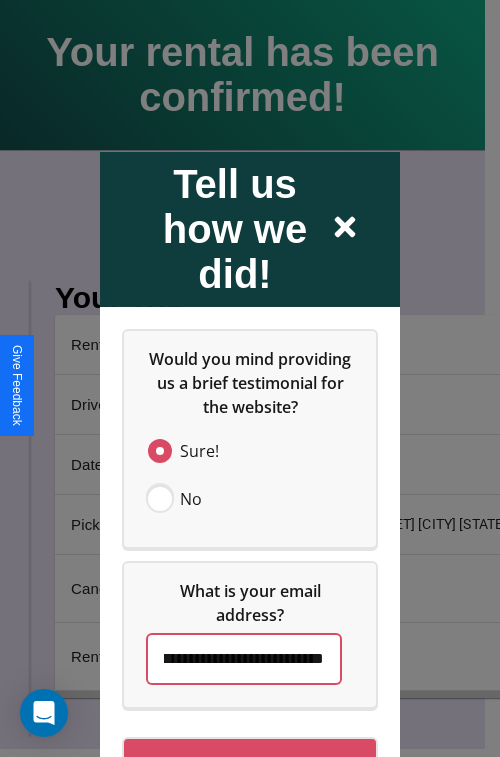 scroll, scrollTop: 0, scrollLeft: 64, axis: horizontal 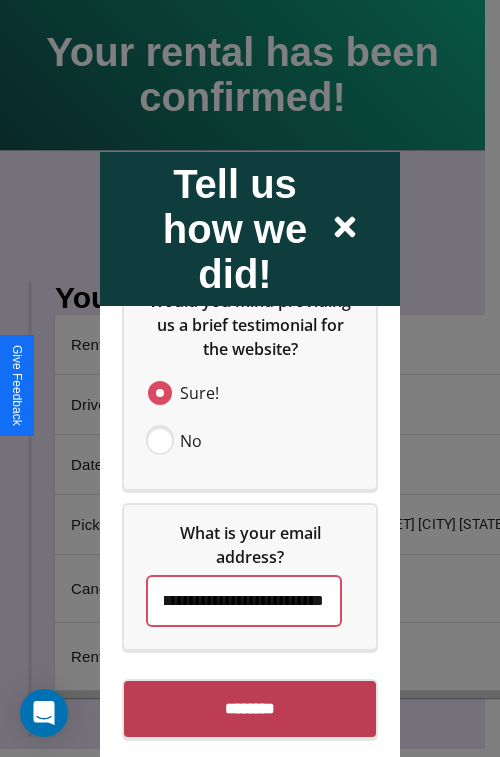 type on "**********" 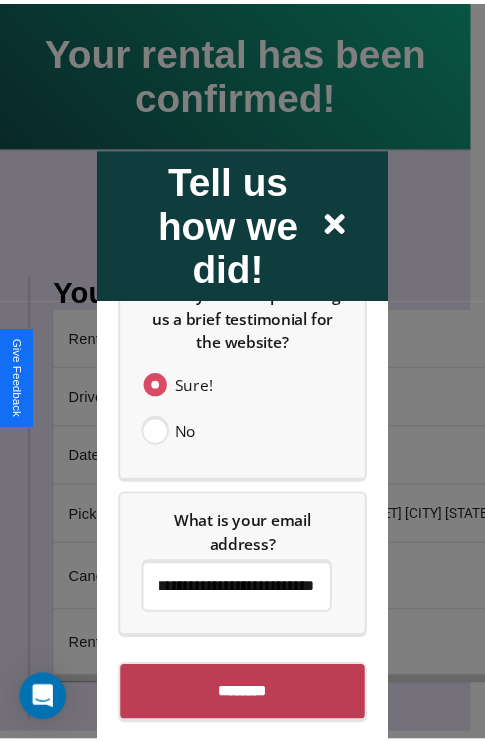 scroll, scrollTop: 0, scrollLeft: 0, axis: both 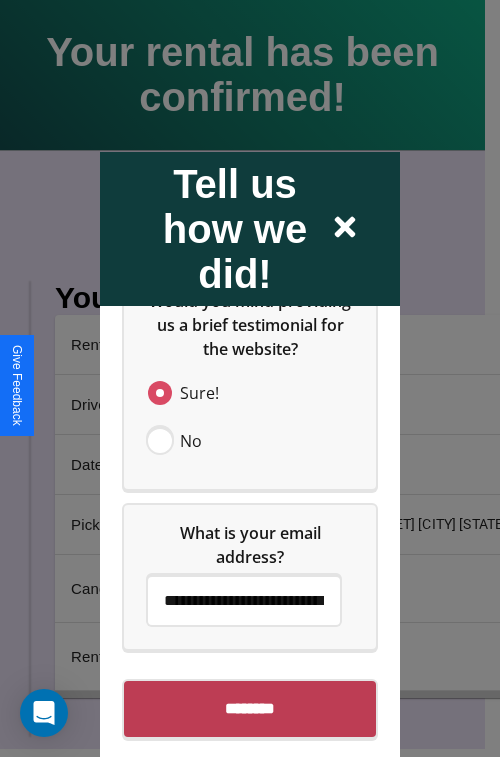 click on "********" at bounding box center [250, 708] 